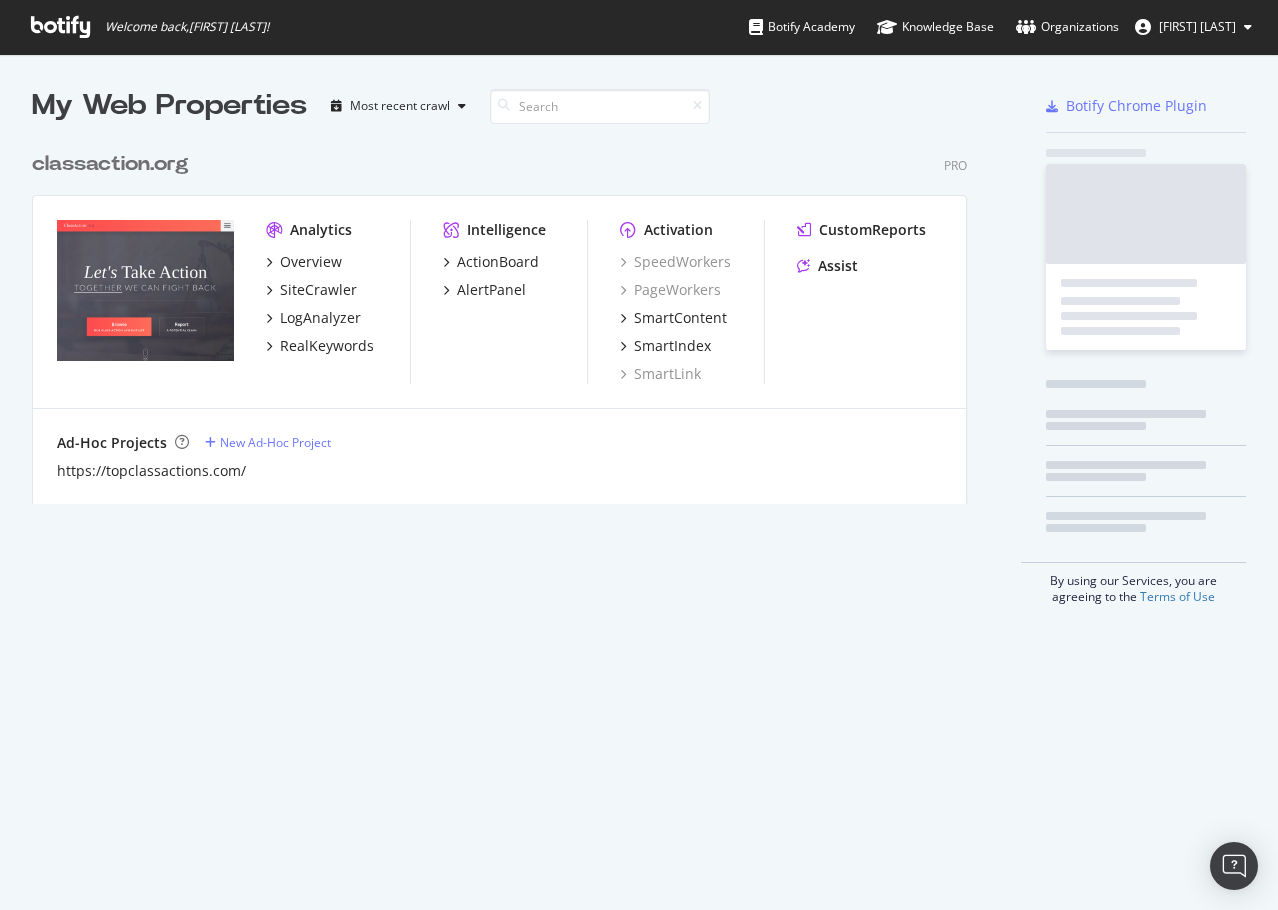scroll, scrollTop: 0, scrollLeft: 0, axis: both 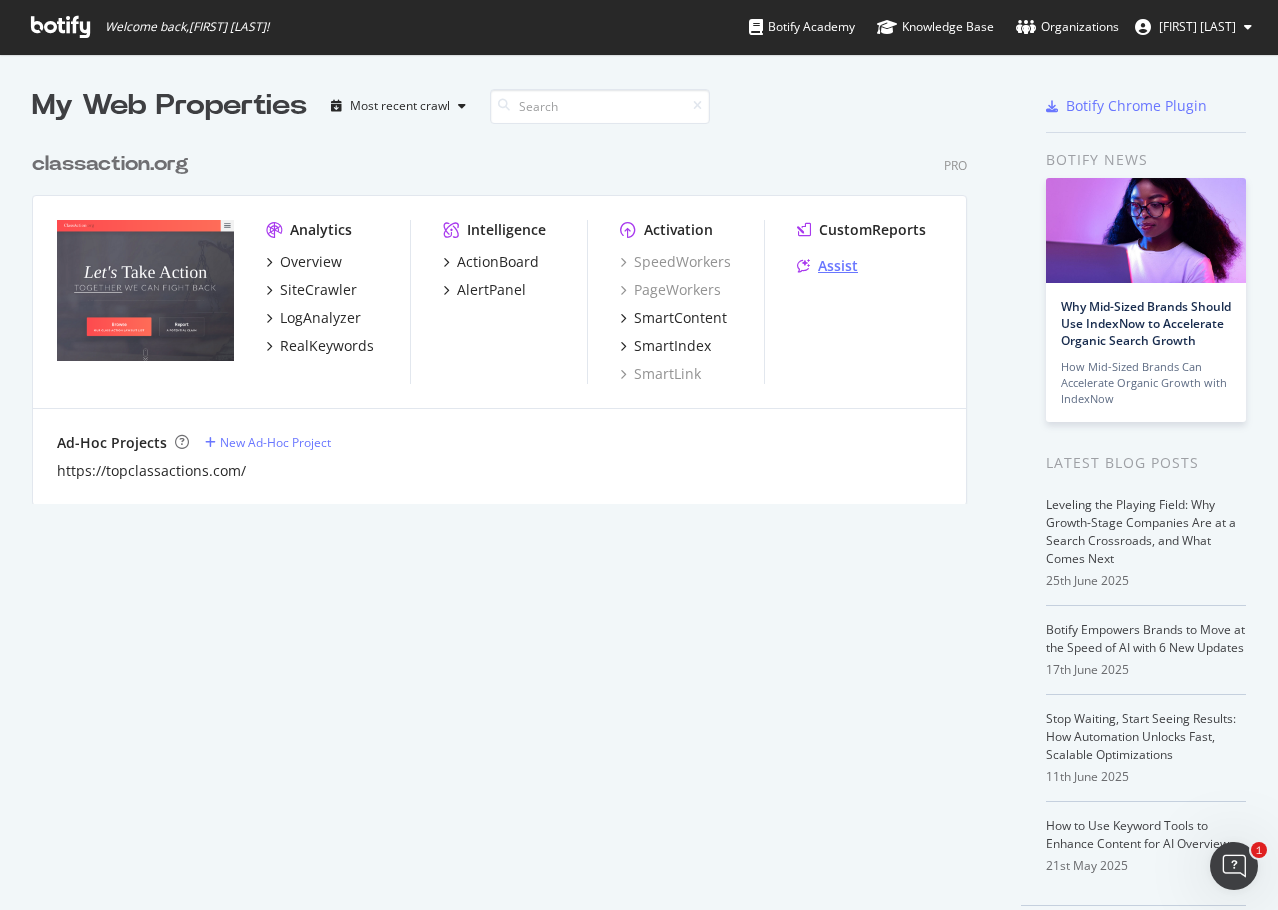 click on "Assist" at bounding box center [838, 266] 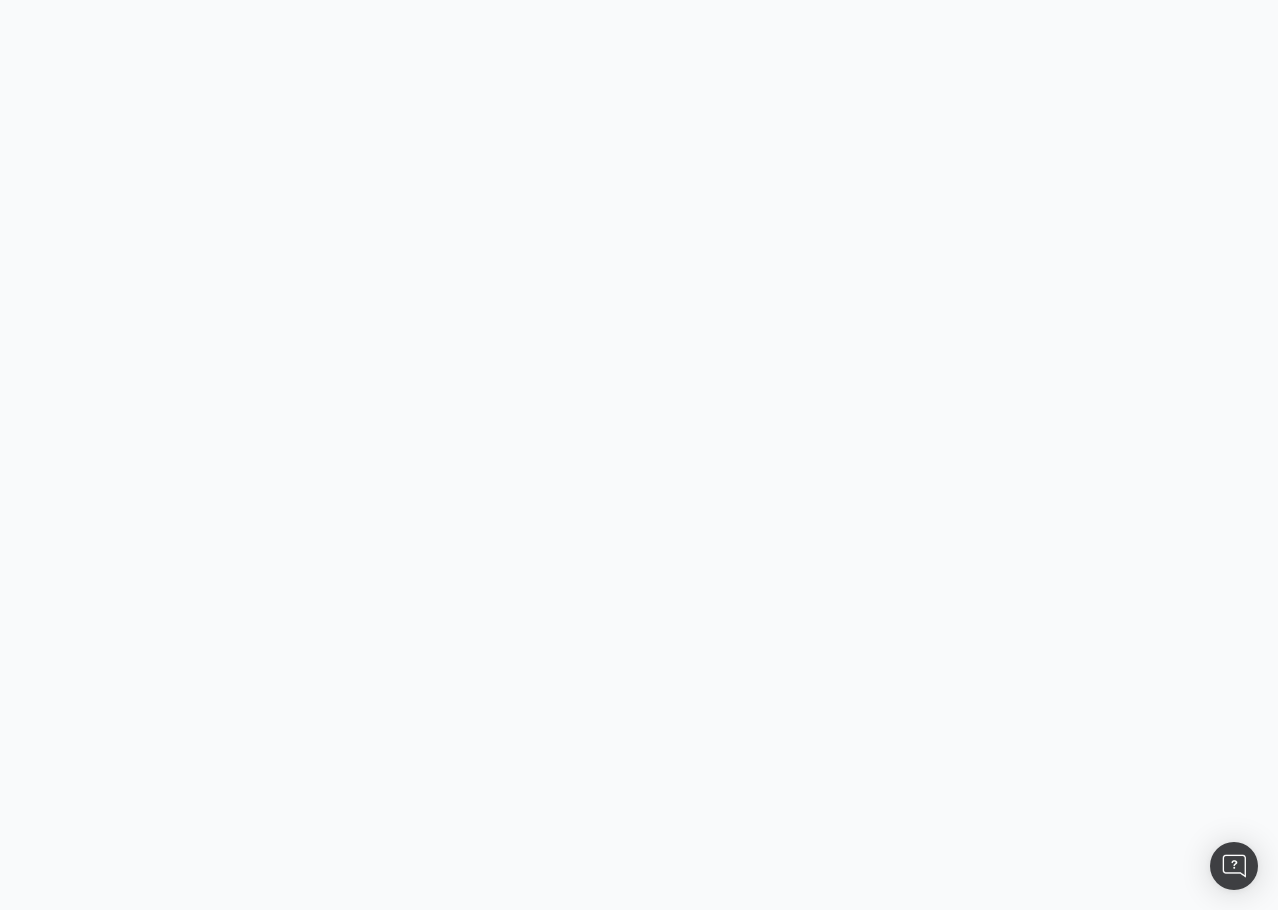 scroll, scrollTop: 0, scrollLeft: 0, axis: both 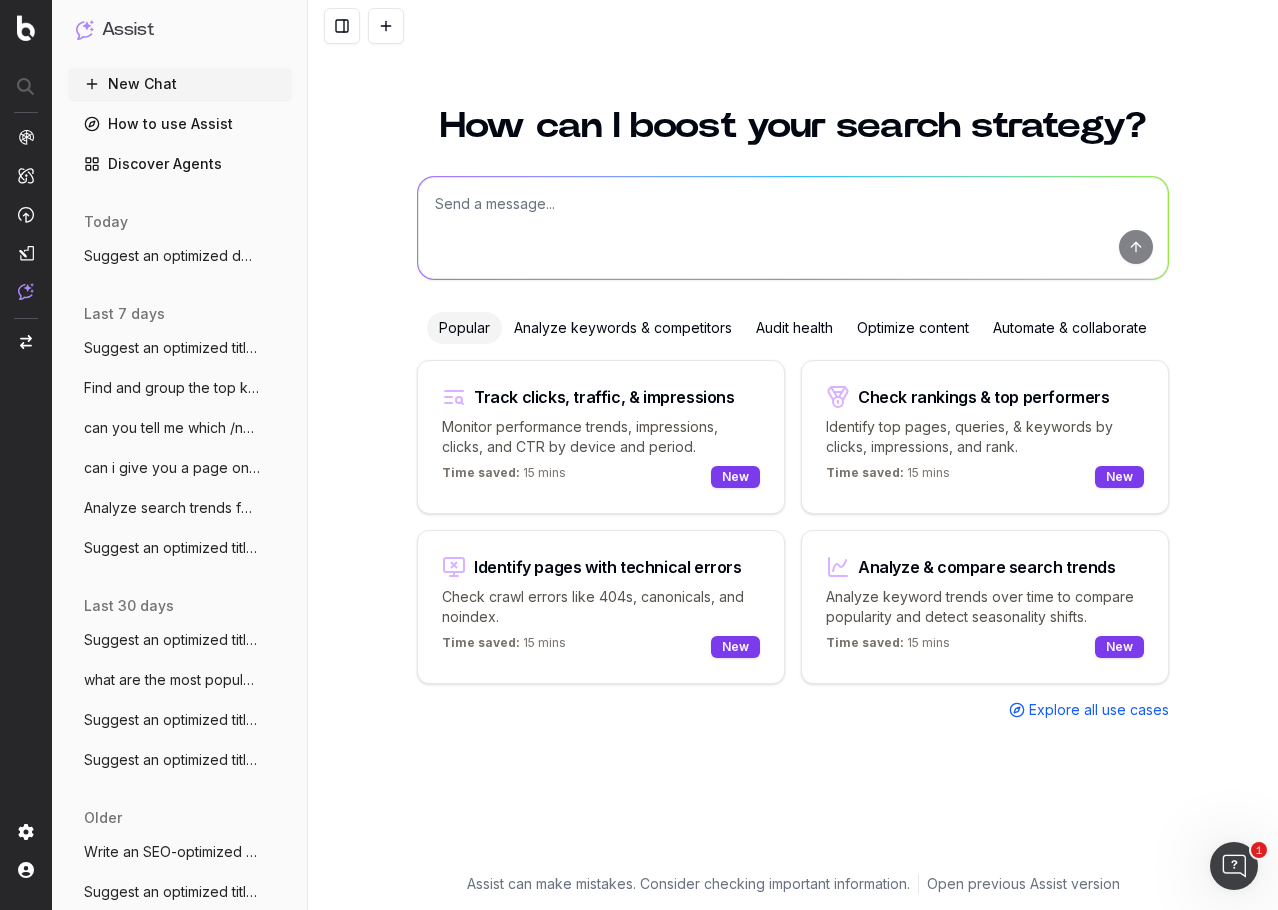 click on "Optimize content" at bounding box center (913, 328) 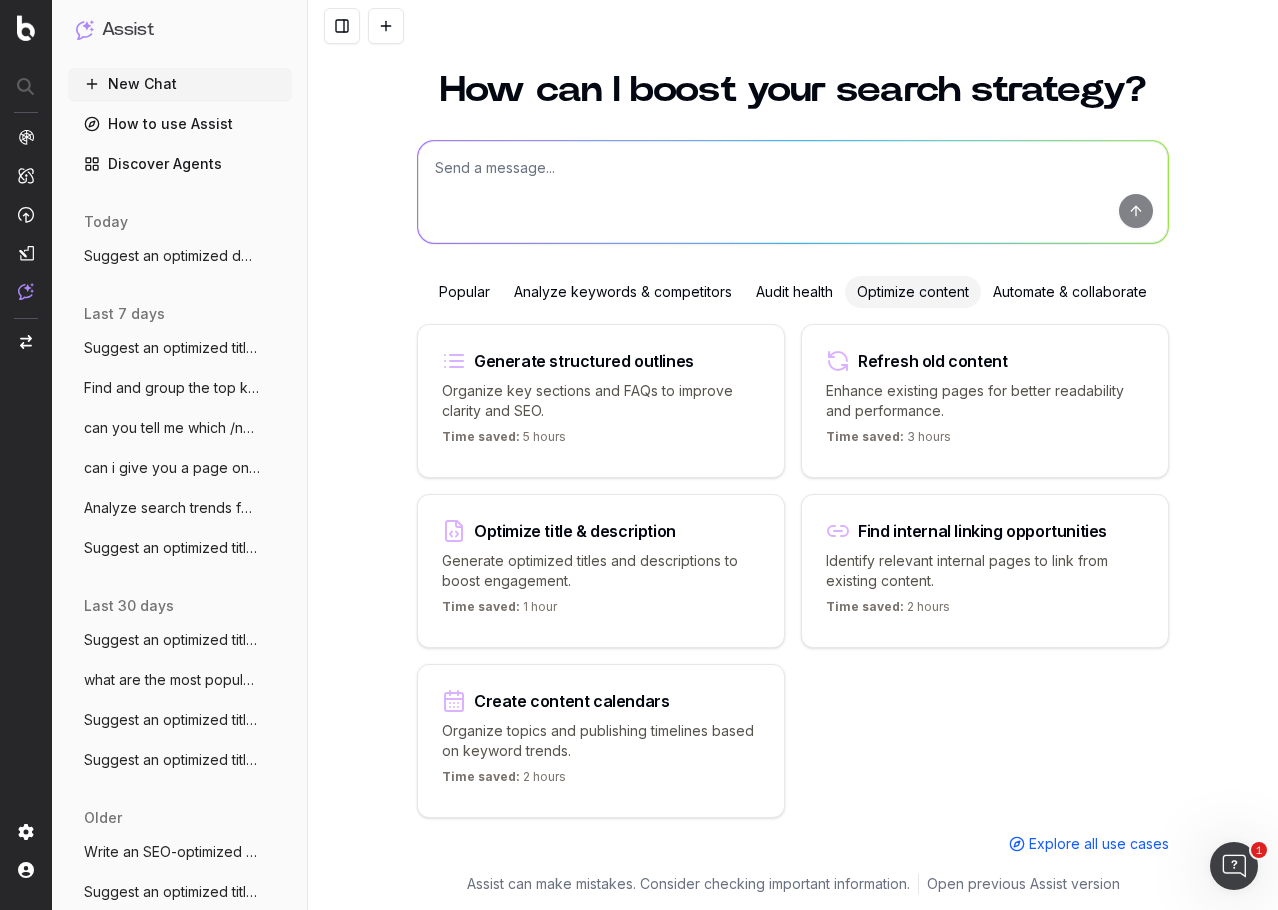 click on "Generate optimized titles and descriptions to boost engagement." at bounding box center [601, 571] 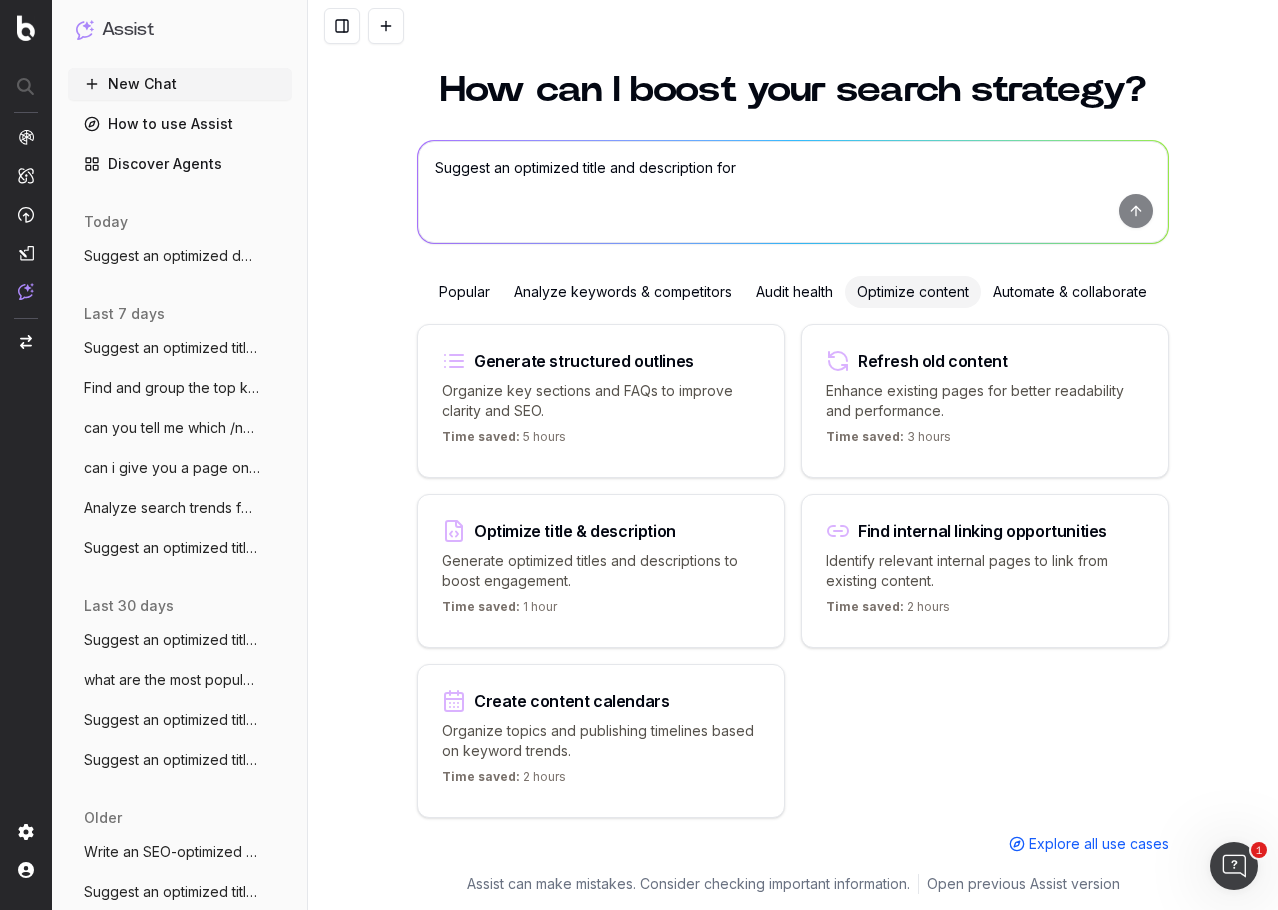 scroll, scrollTop: 0, scrollLeft: 0, axis: both 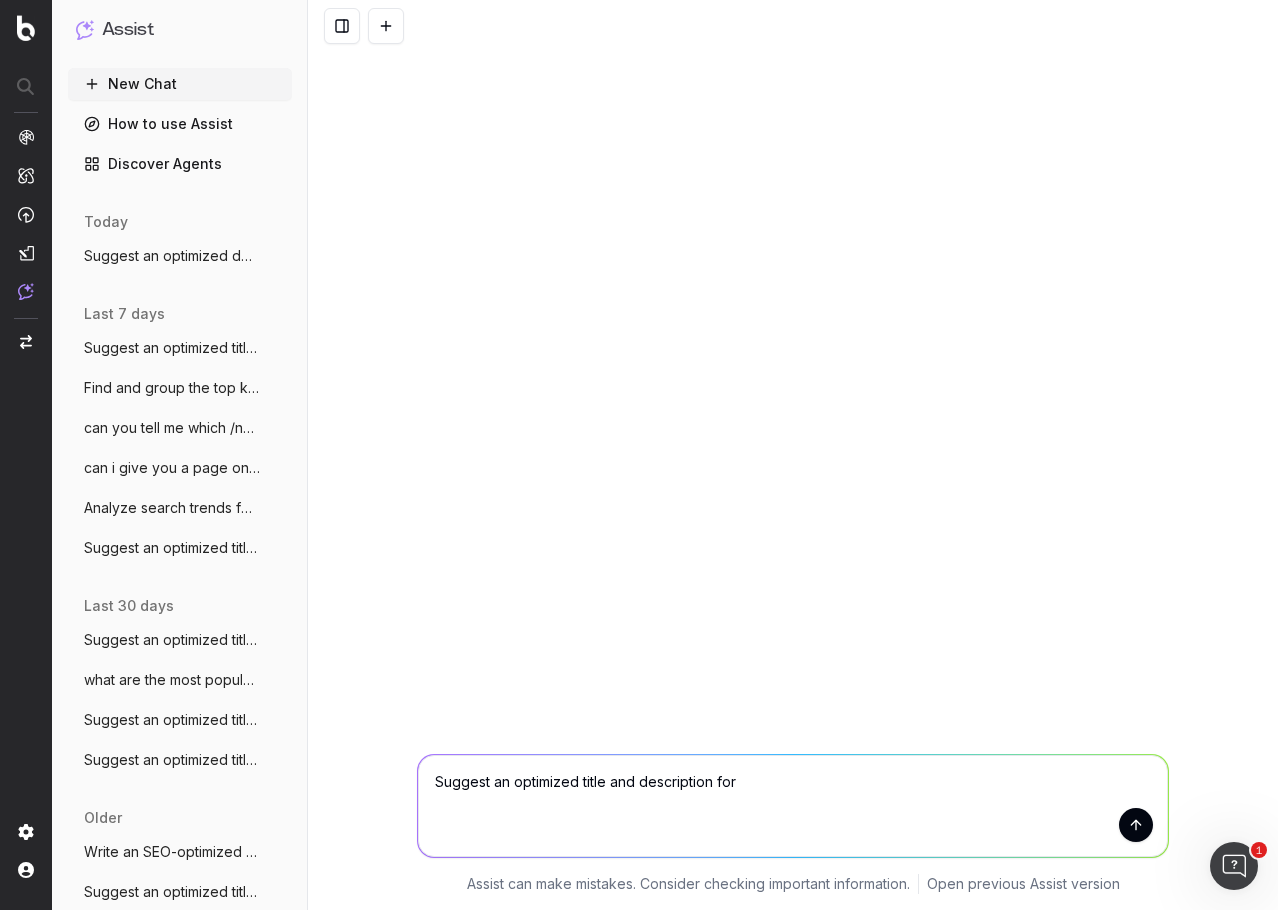 drag, startPoint x: 628, startPoint y: 780, endPoint x: 583, endPoint y: 775, distance: 45.276924 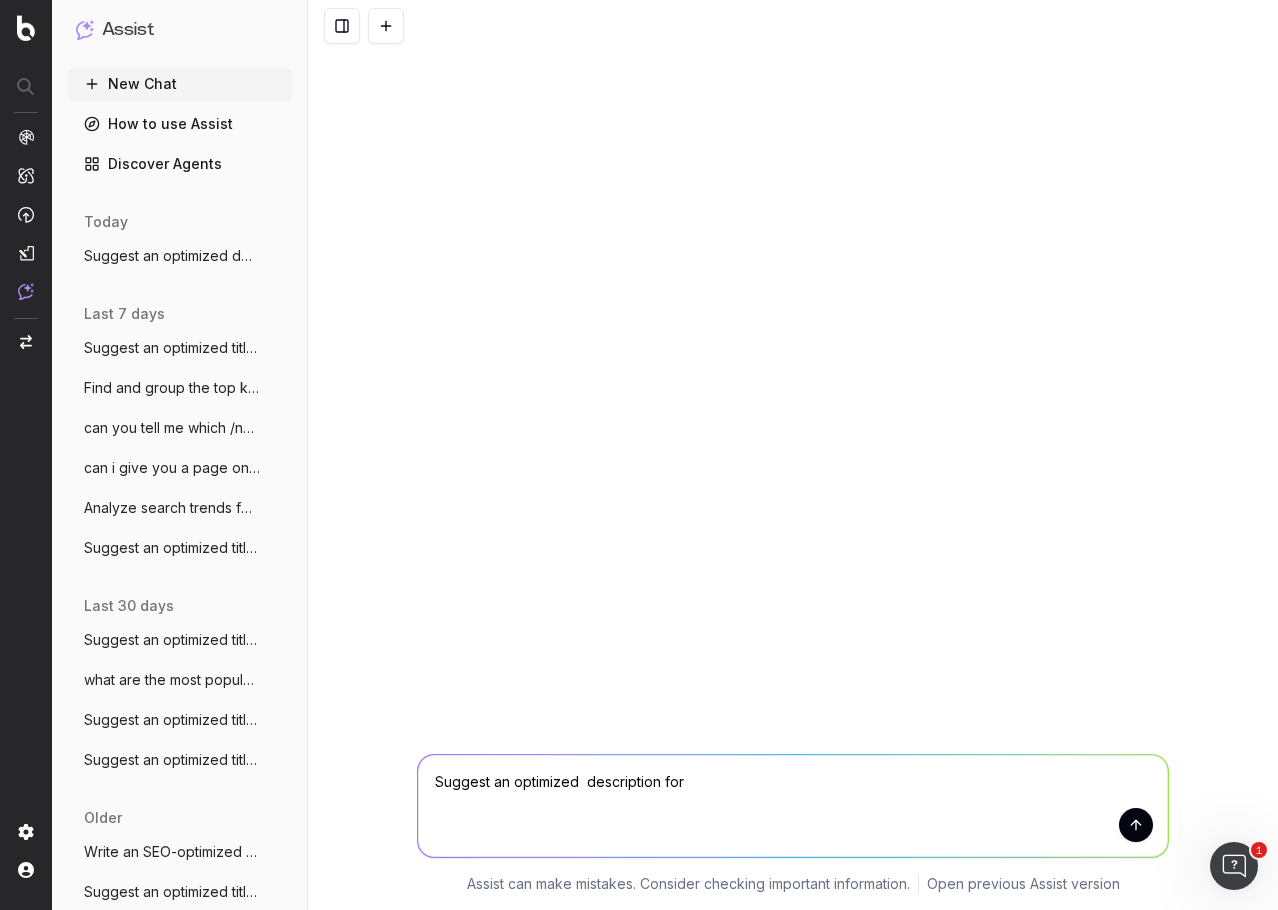 click on "Suggest an optimized  description for" at bounding box center [793, 806] 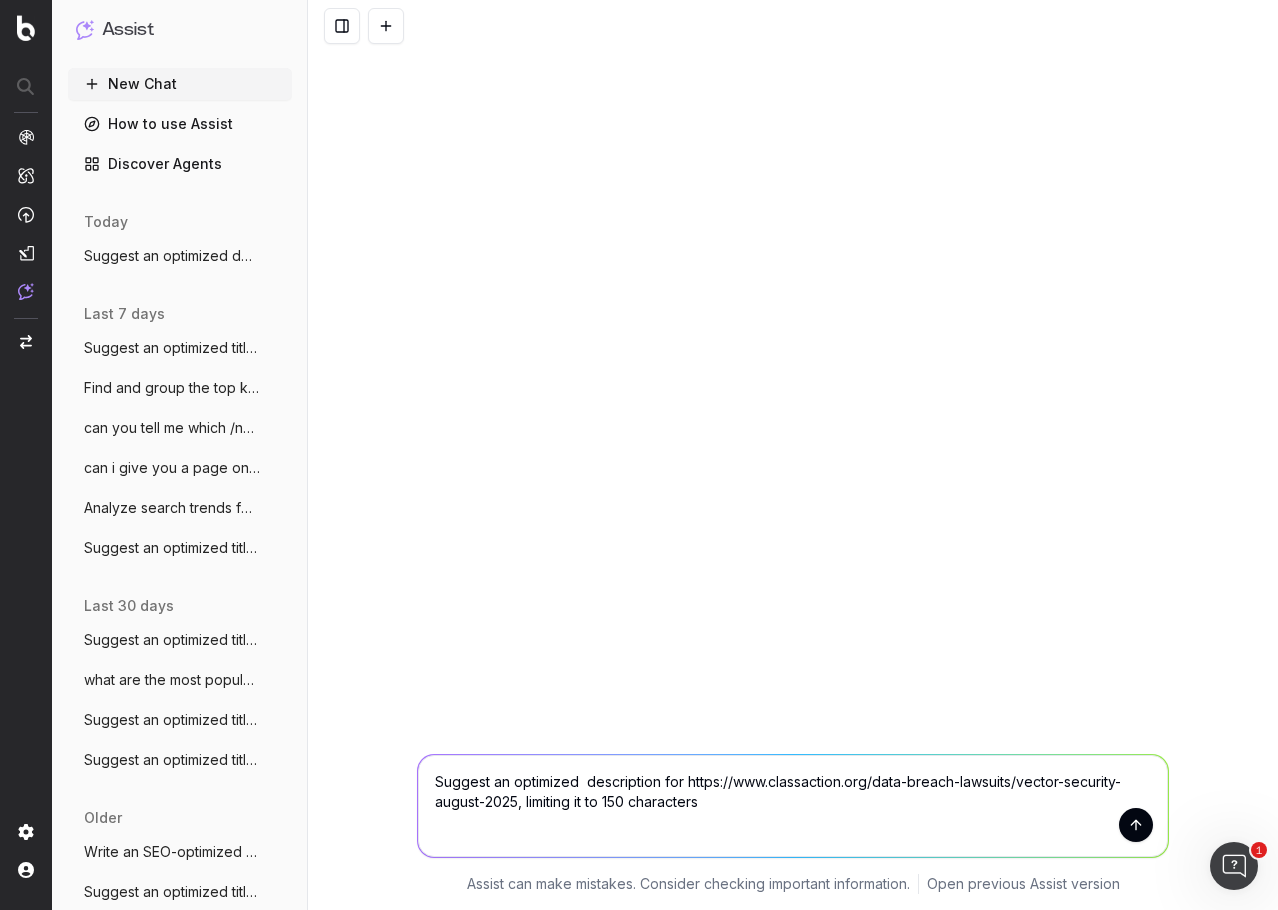 type on "Suggest an optimized  description for https://www.classaction.org/data-breach-lawsuits/vector-security-august-2025, limiting it to 150 characters" 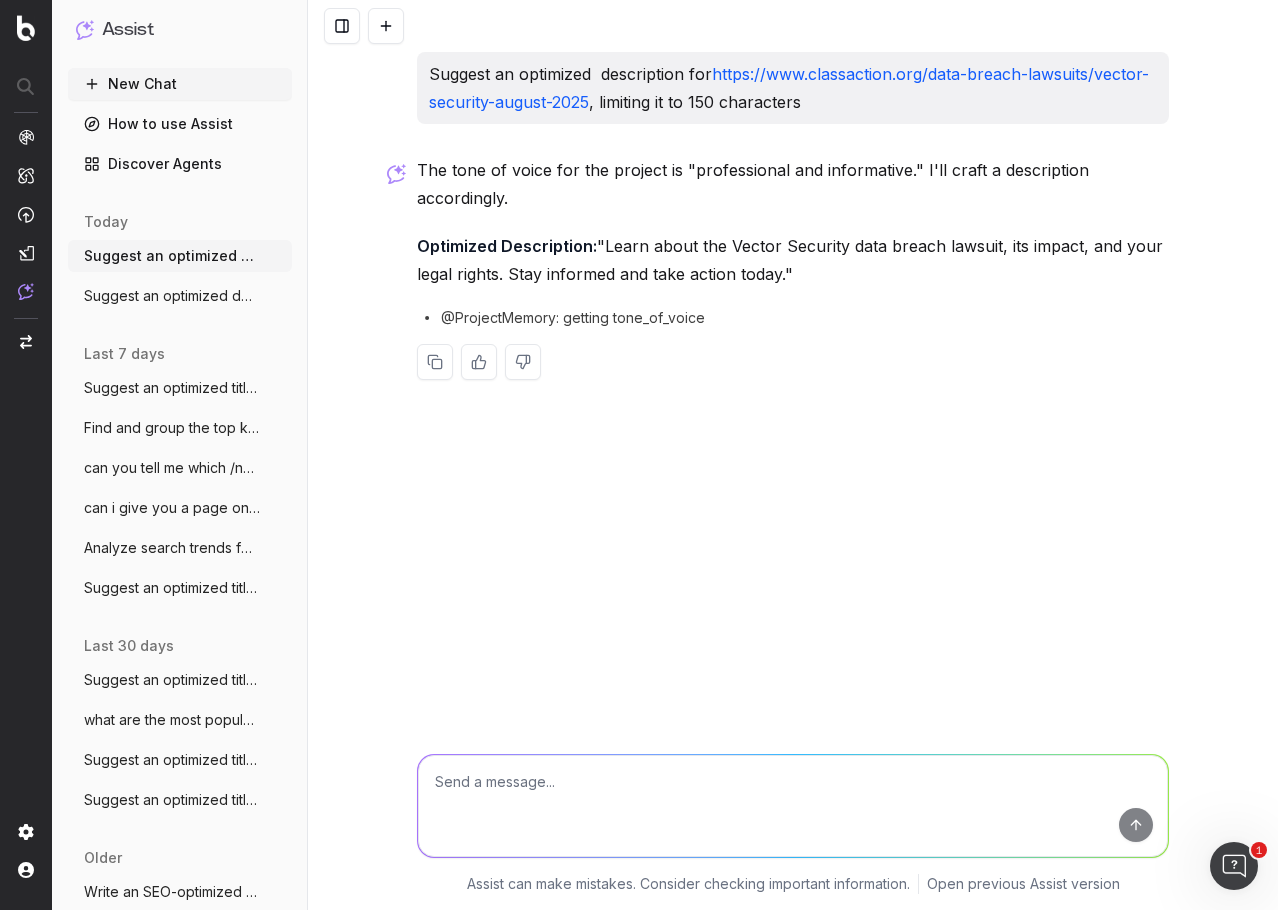 scroll, scrollTop: 0, scrollLeft: 0, axis: both 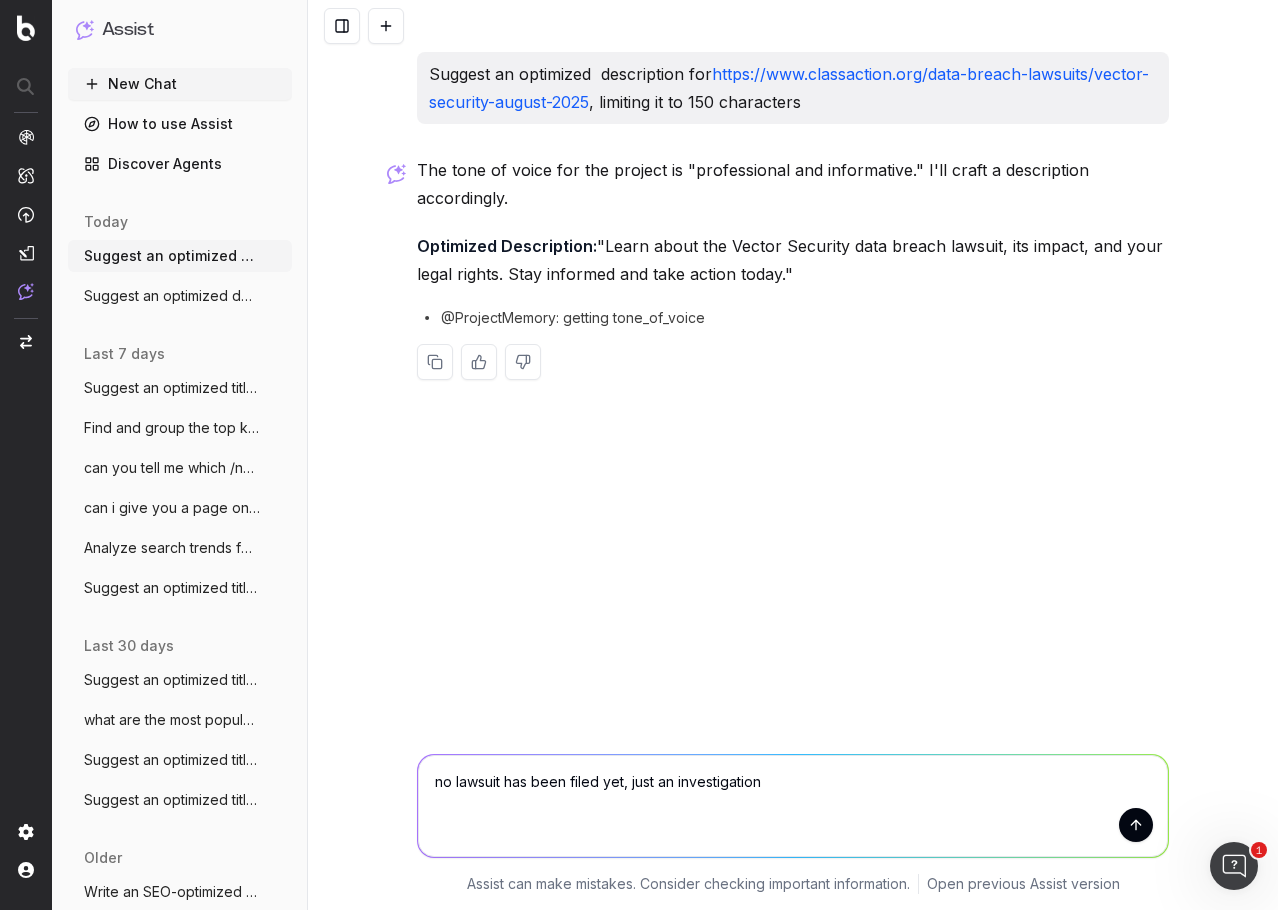 type on "no lawsuit has been filed yet, just an investigation" 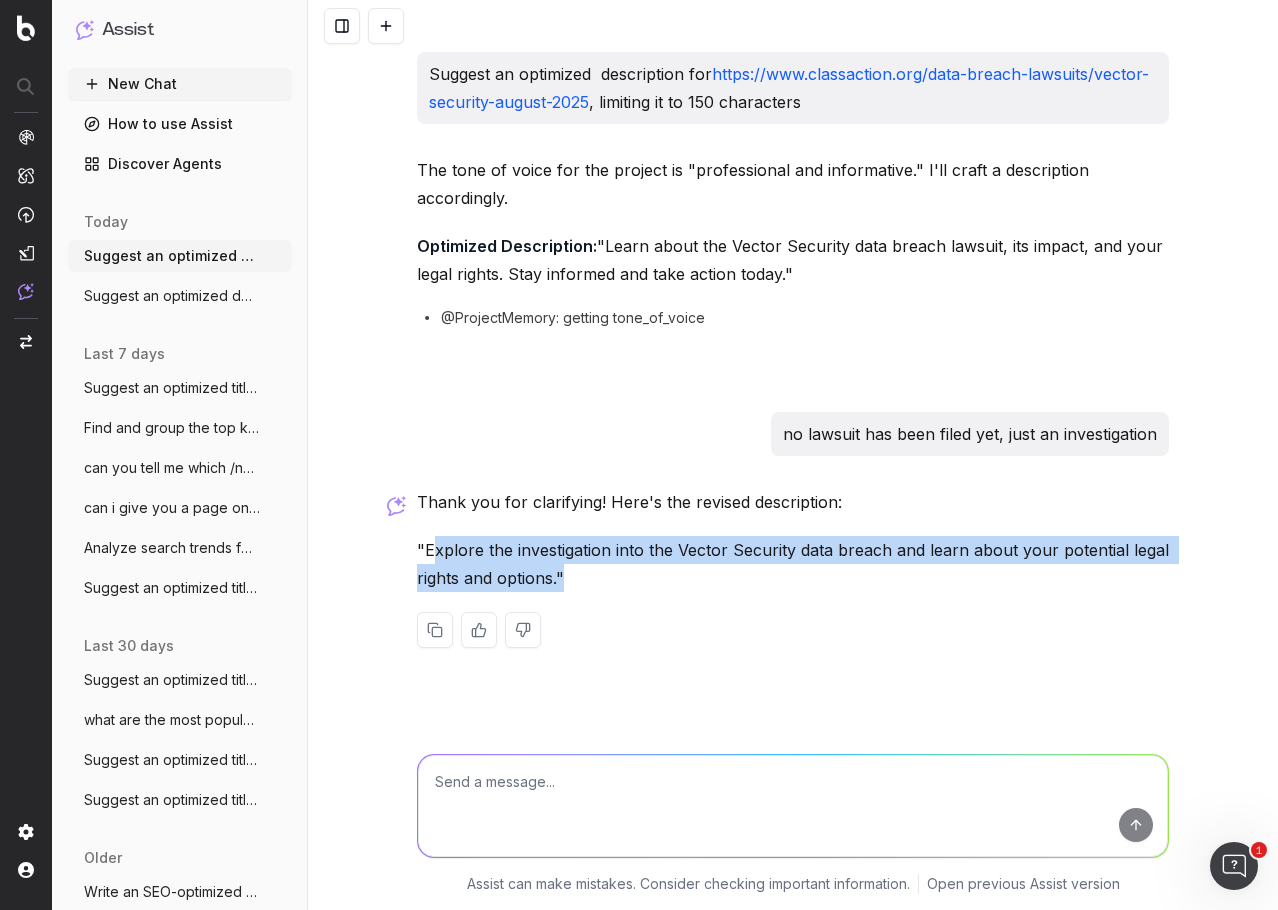 drag, startPoint x: 595, startPoint y: 606, endPoint x: 431, endPoint y: 574, distance: 167.09279 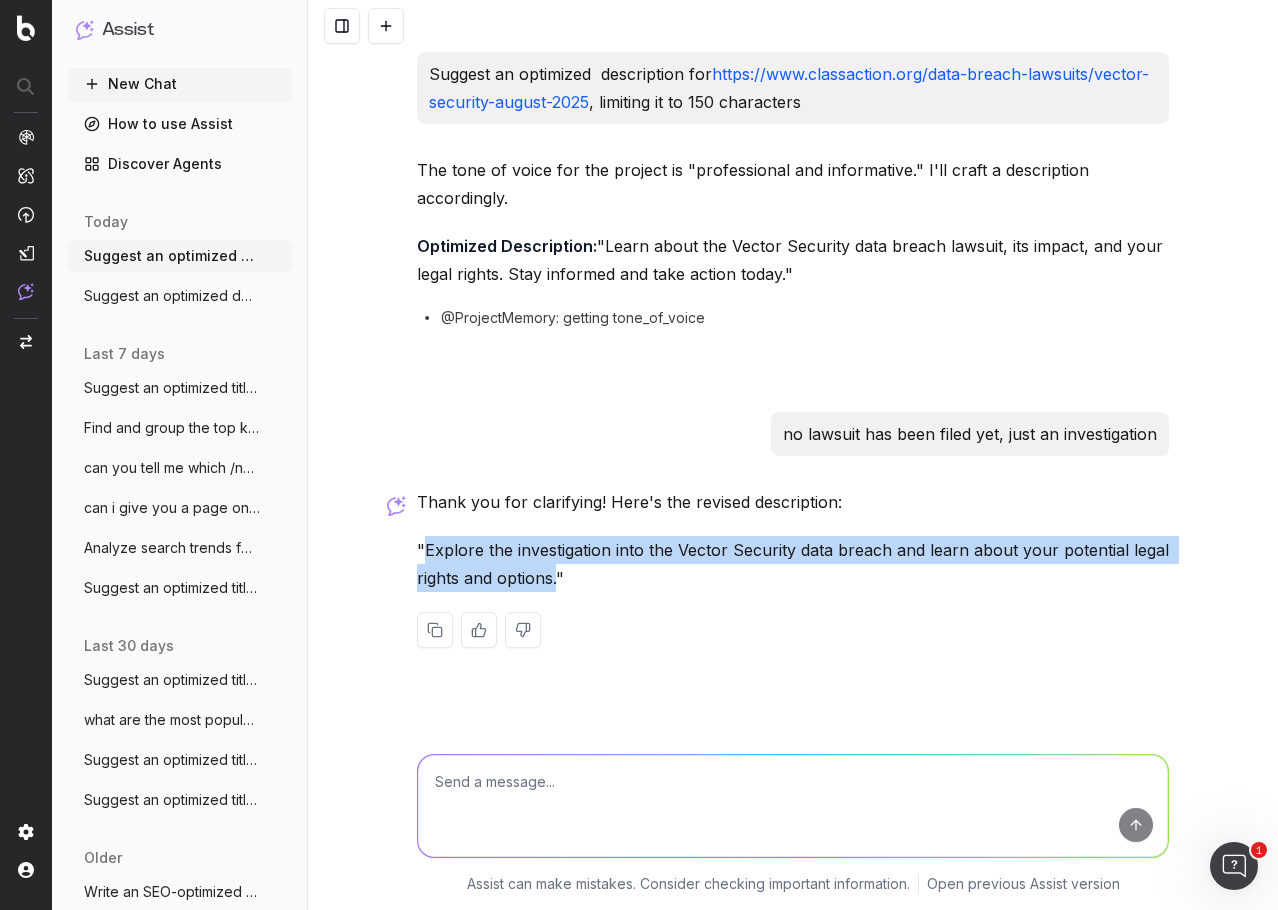 drag, startPoint x: 427, startPoint y: 574, endPoint x: 556, endPoint y: 608, distance: 133.4054 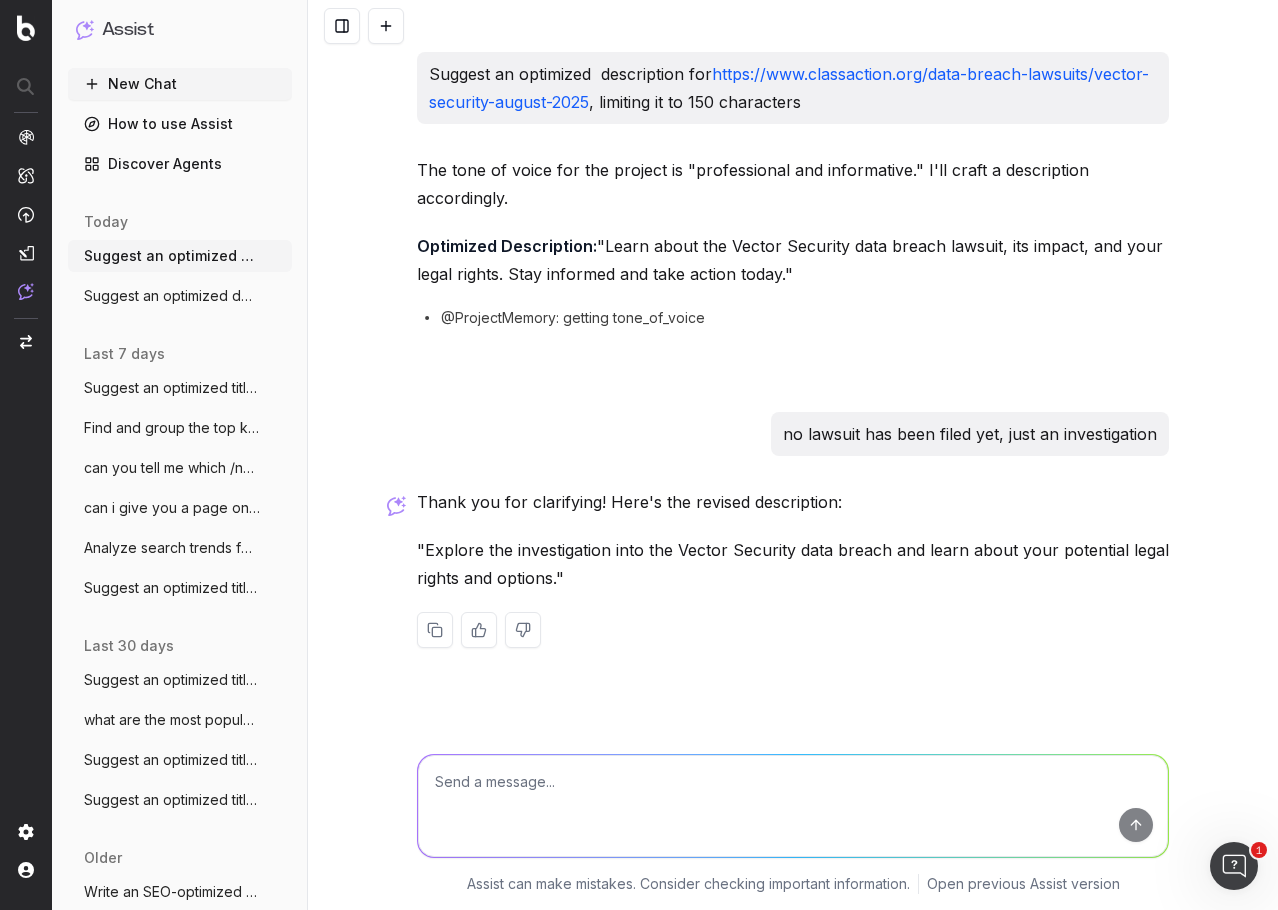 drag, startPoint x: 577, startPoint y: 762, endPoint x: 493, endPoint y: 795, distance: 90.24966 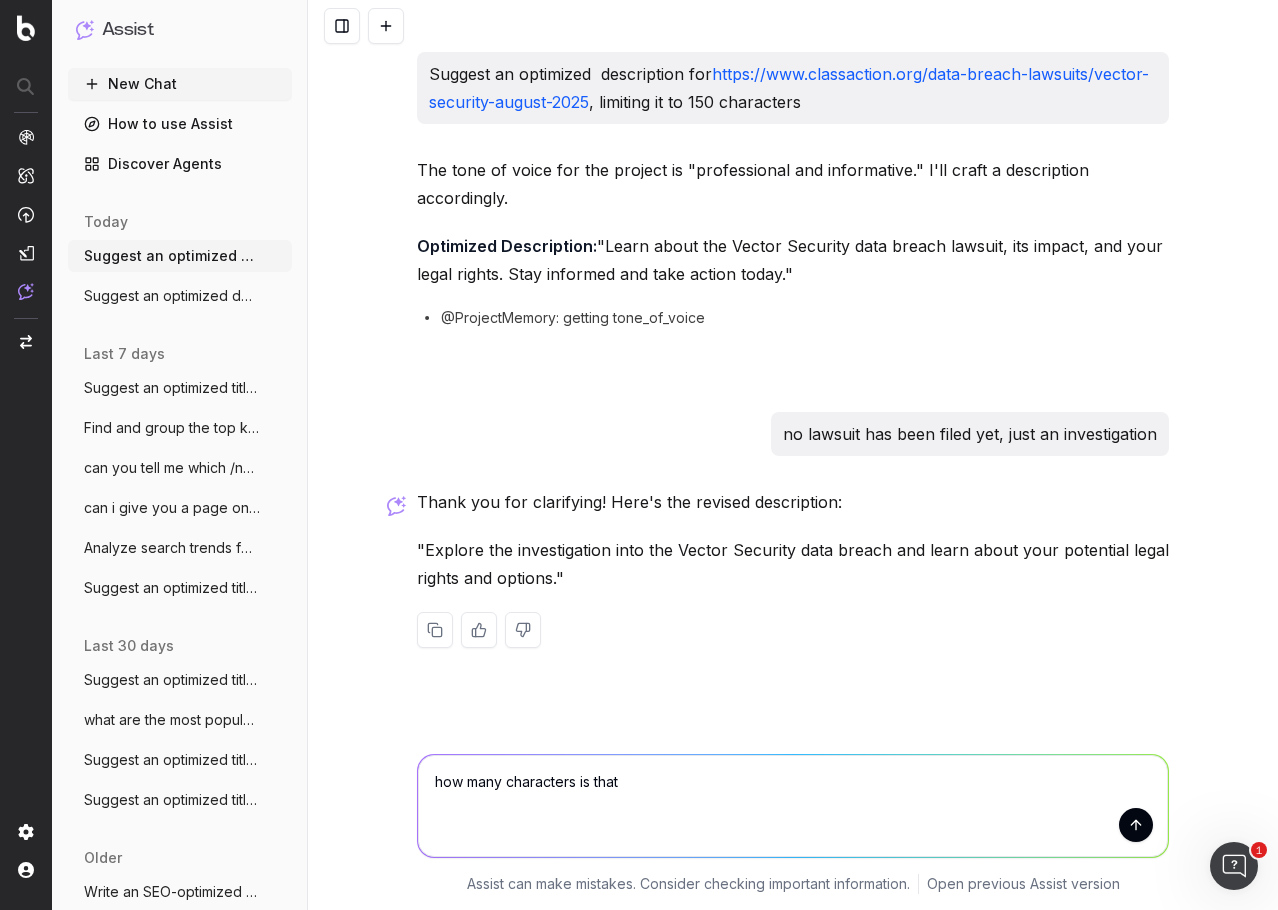 type on "how many characters is that" 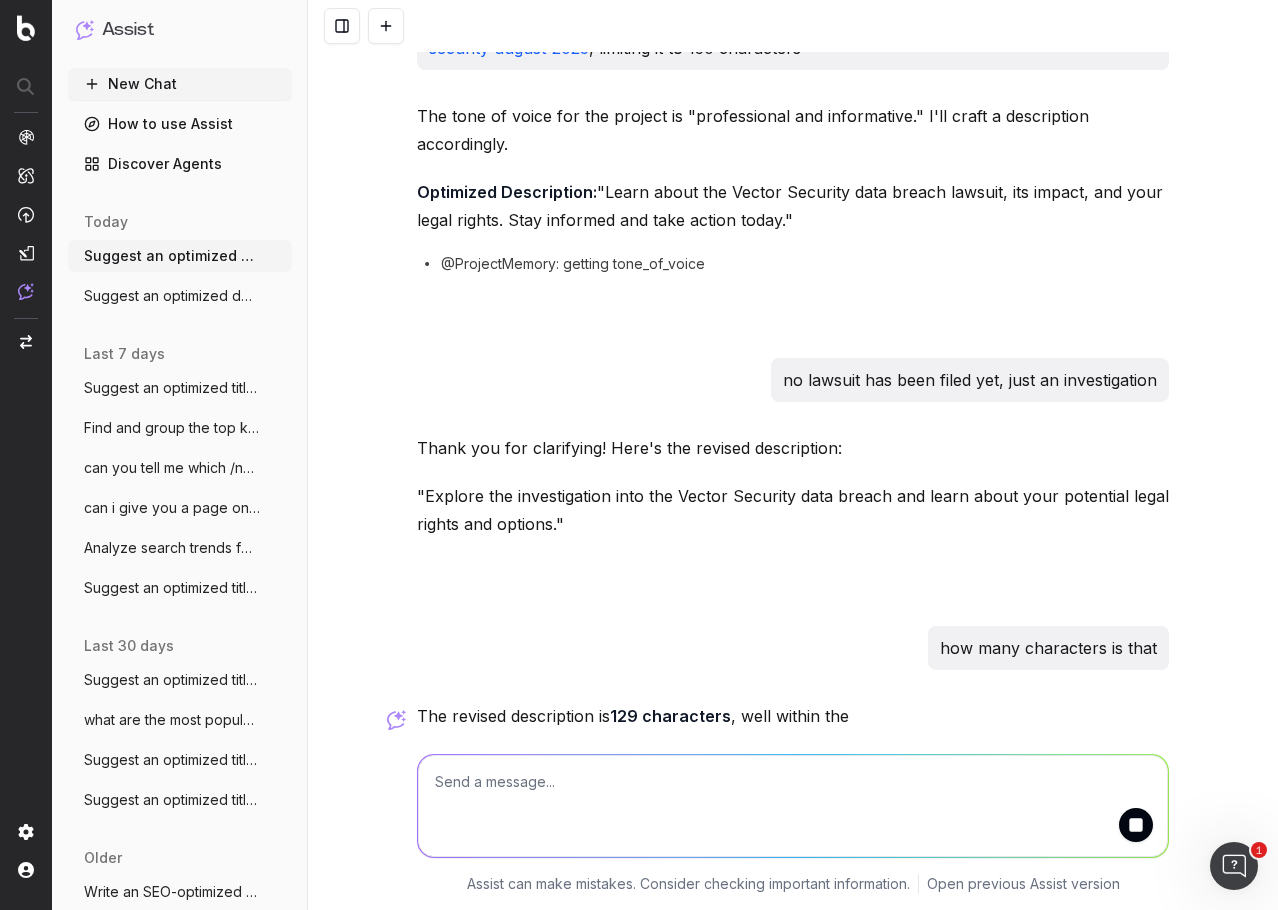 scroll, scrollTop: 170, scrollLeft: 0, axis: vertical 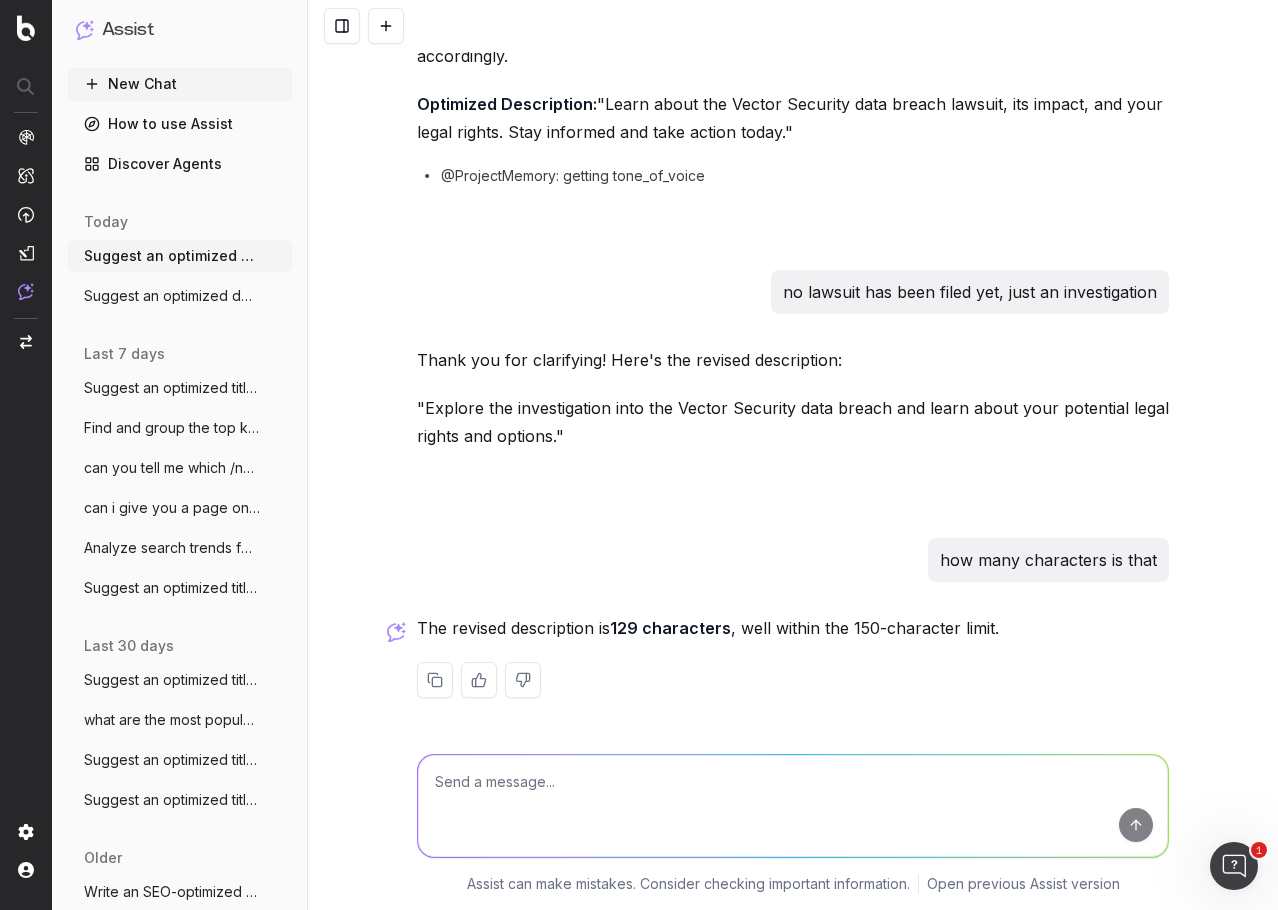 click at bounding box center [793, 806] 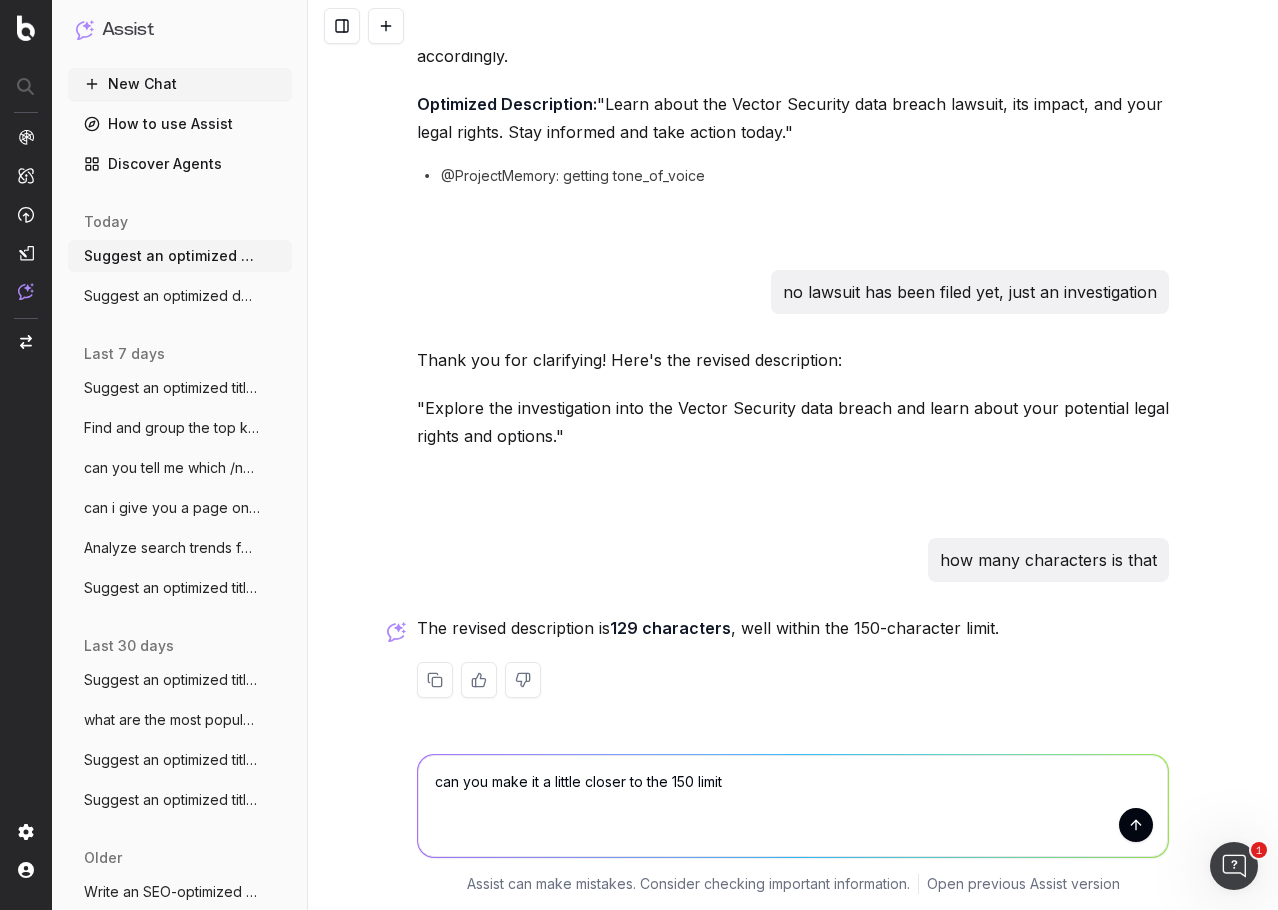 type on "can you make it a little closer to the 150 limit" 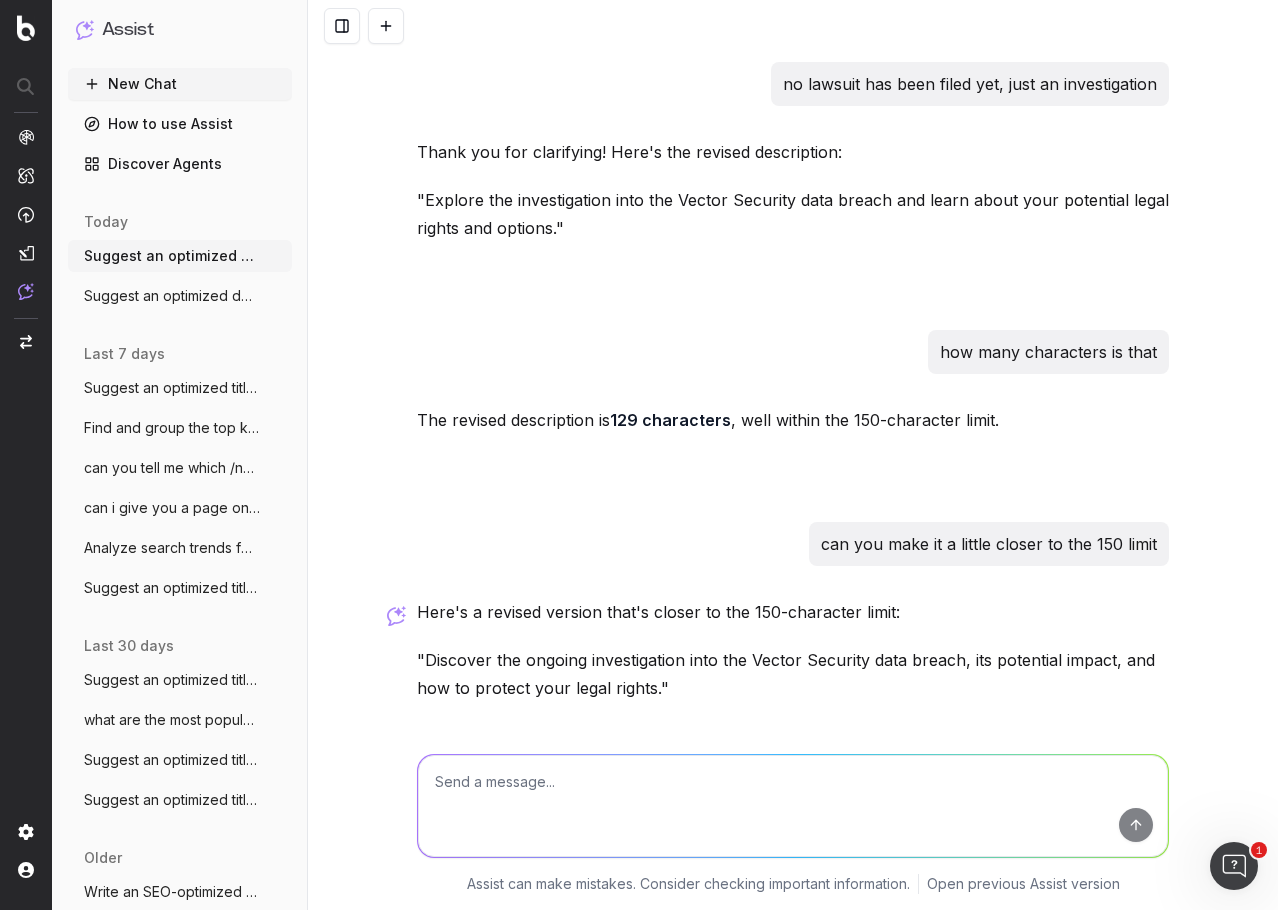 scroll, scrollTop: 486, scrollLeft: 0, axis: vertical 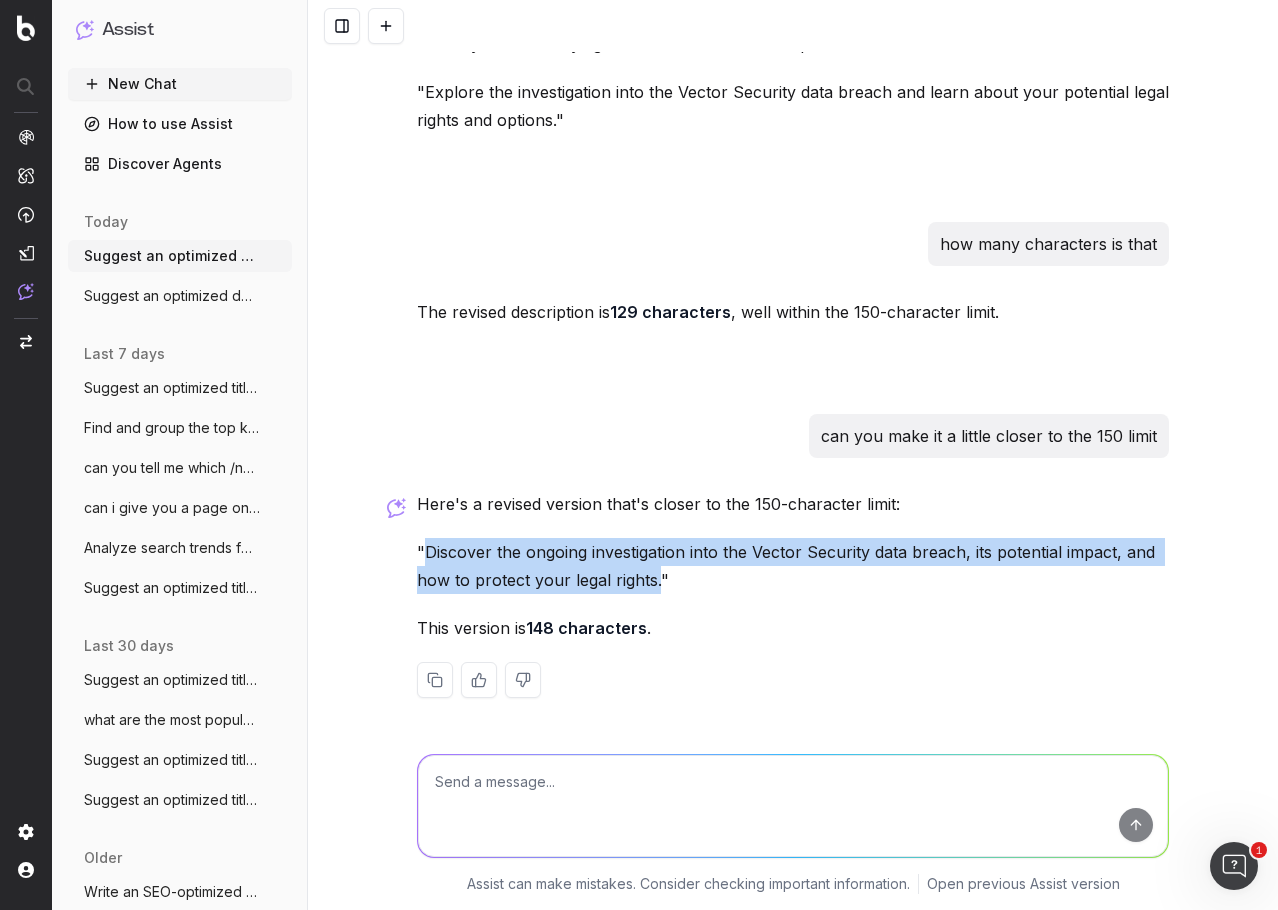 drag, startPoint x: 414, startPoint y: 552, endPoint x: 647, endPoint y: 580, distance: 234.67638 